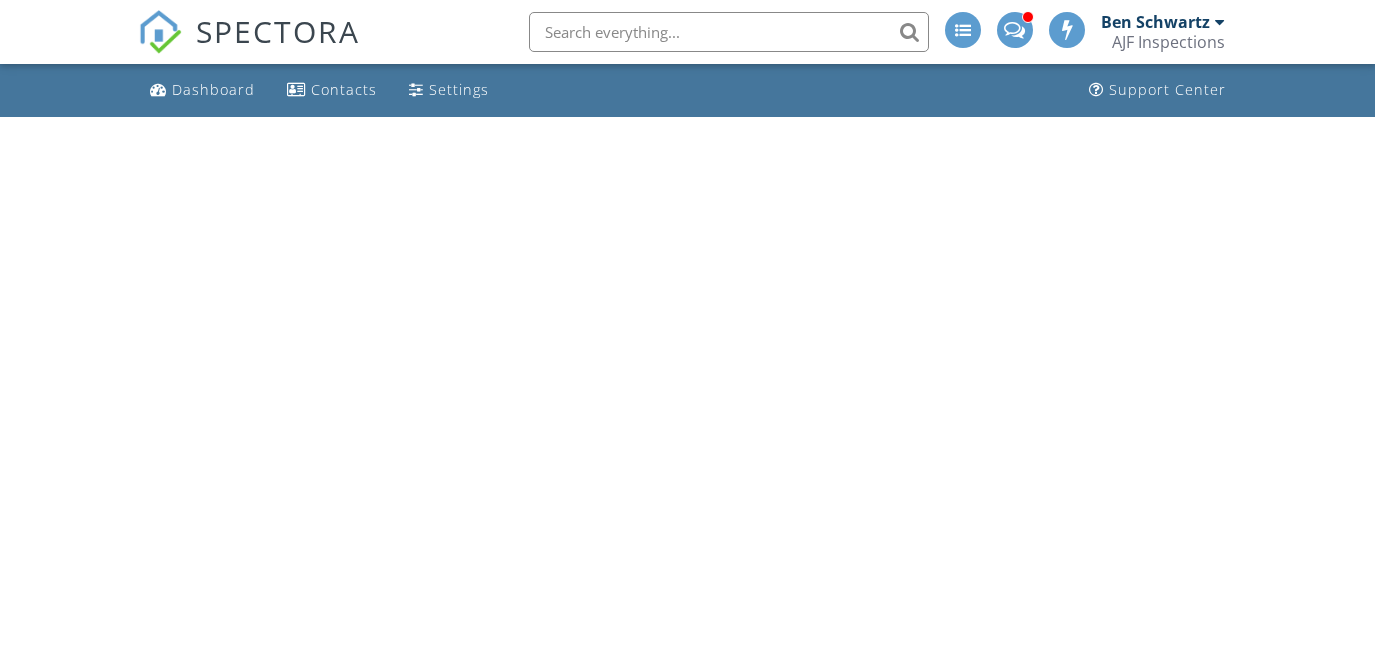 scroll, scrollTop: 0, scrollLeft: 0, axis: both 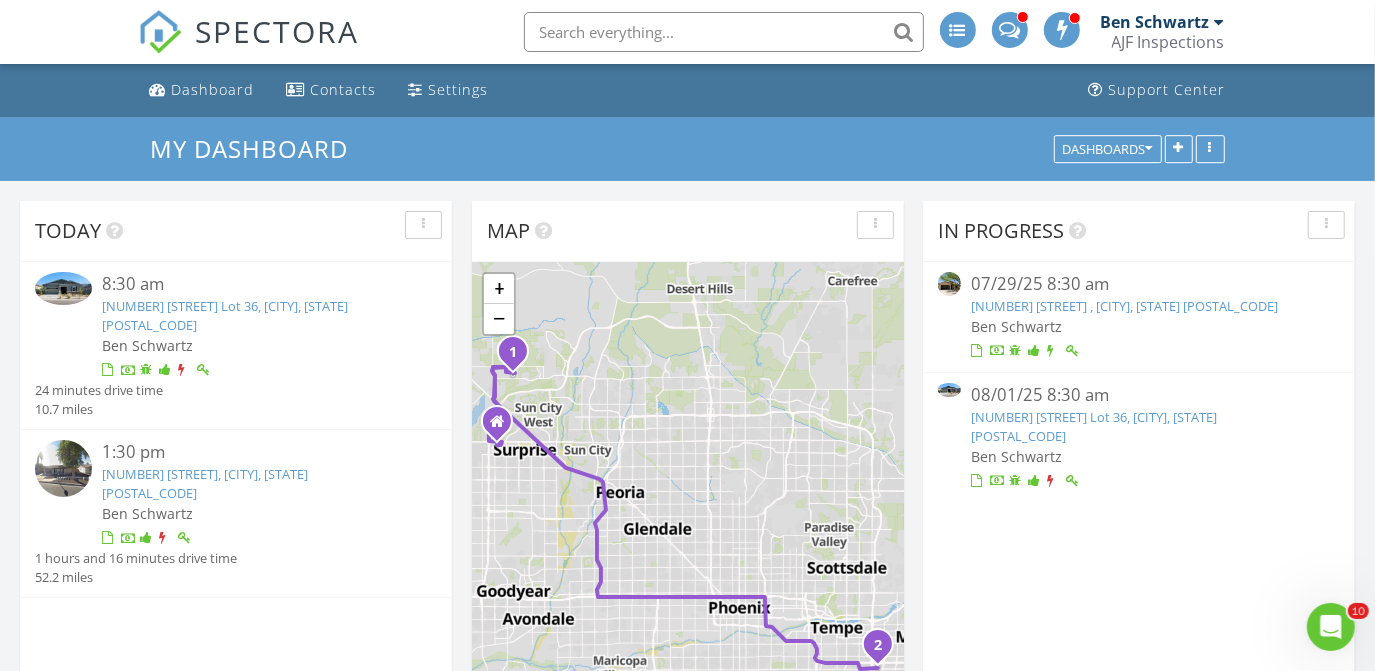 click on "15032 W Gray Fox Trl Lot 36, Surprise, AZ 85387" at bounding box center [225, 315] 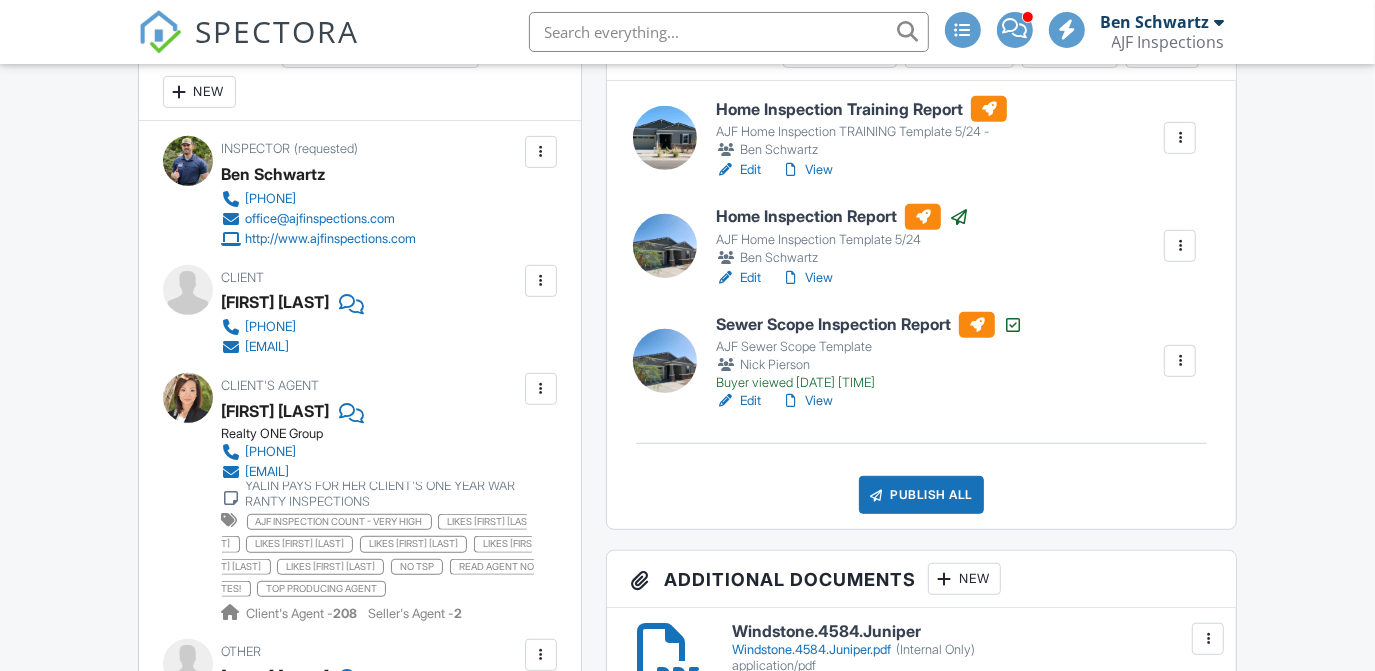 scroll, scrollTop: 563, scrollLeft: 0, axis: vertical 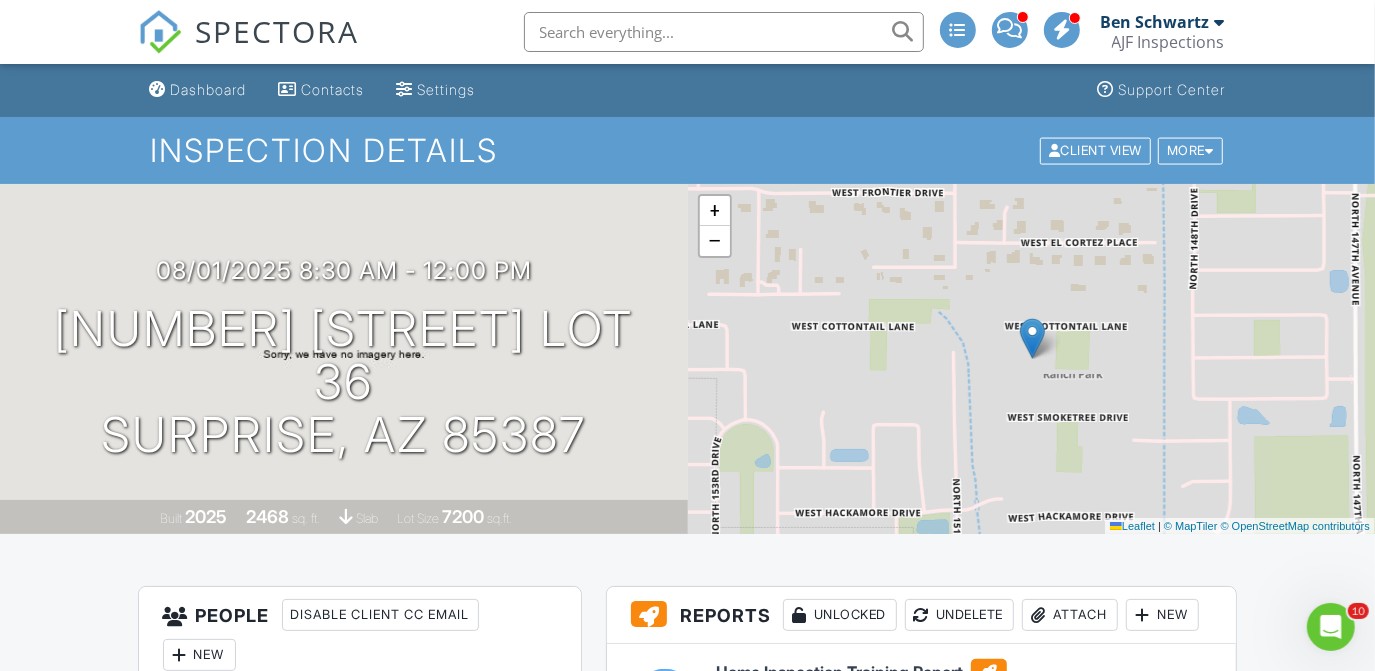 click on "AJF Inspections" at bounding box center (1168, 42) 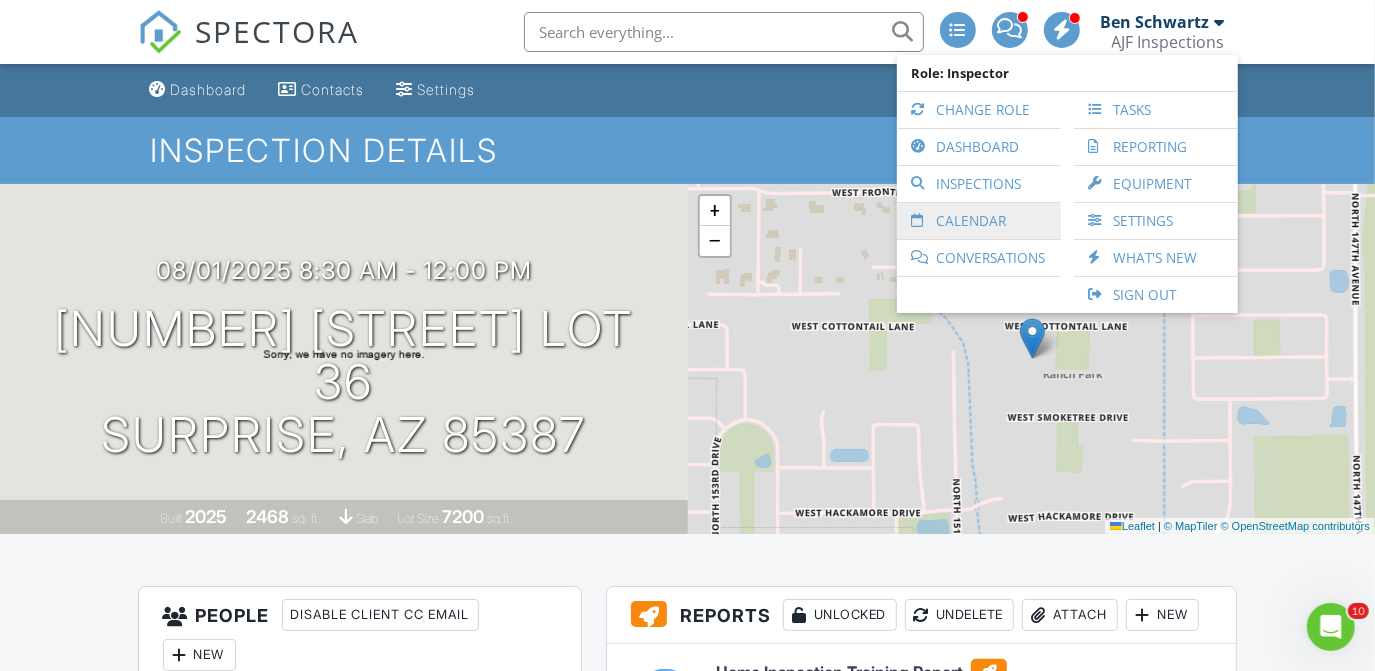click on "Calendar" at bounding box center (979, 221) 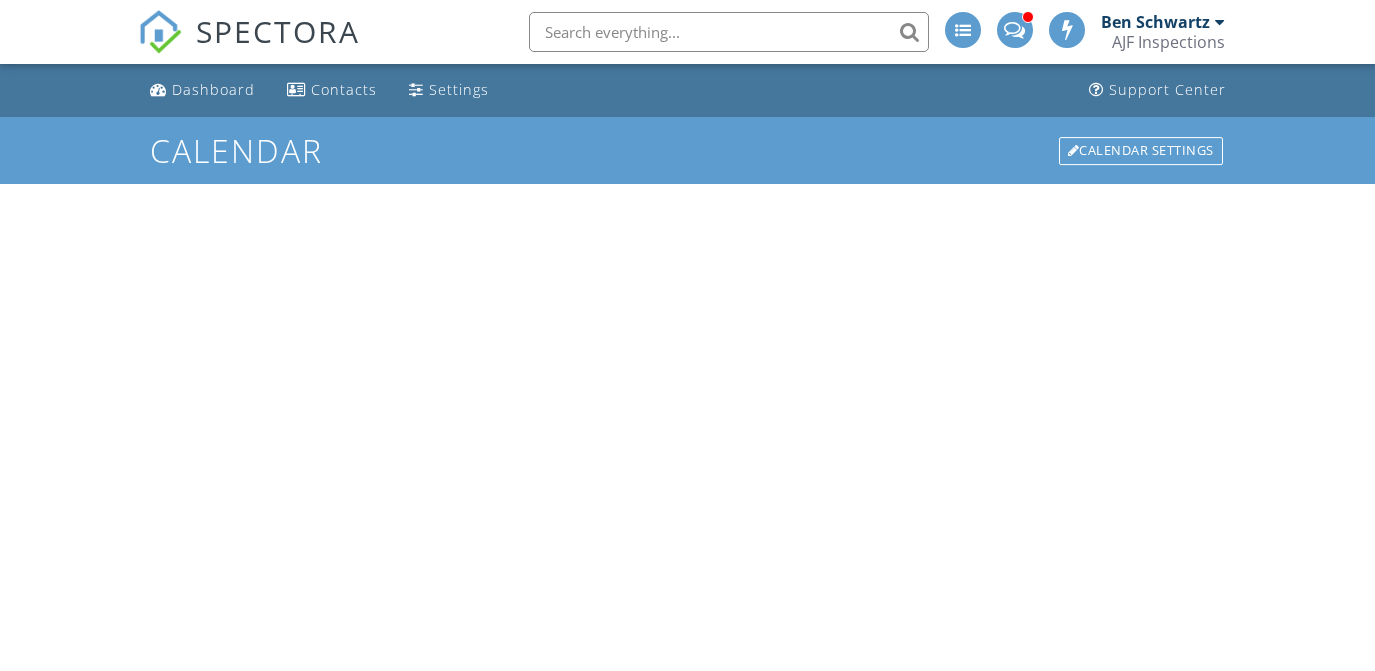 scroll, scrollTop: 0, scrollLeft: 0, axis: both 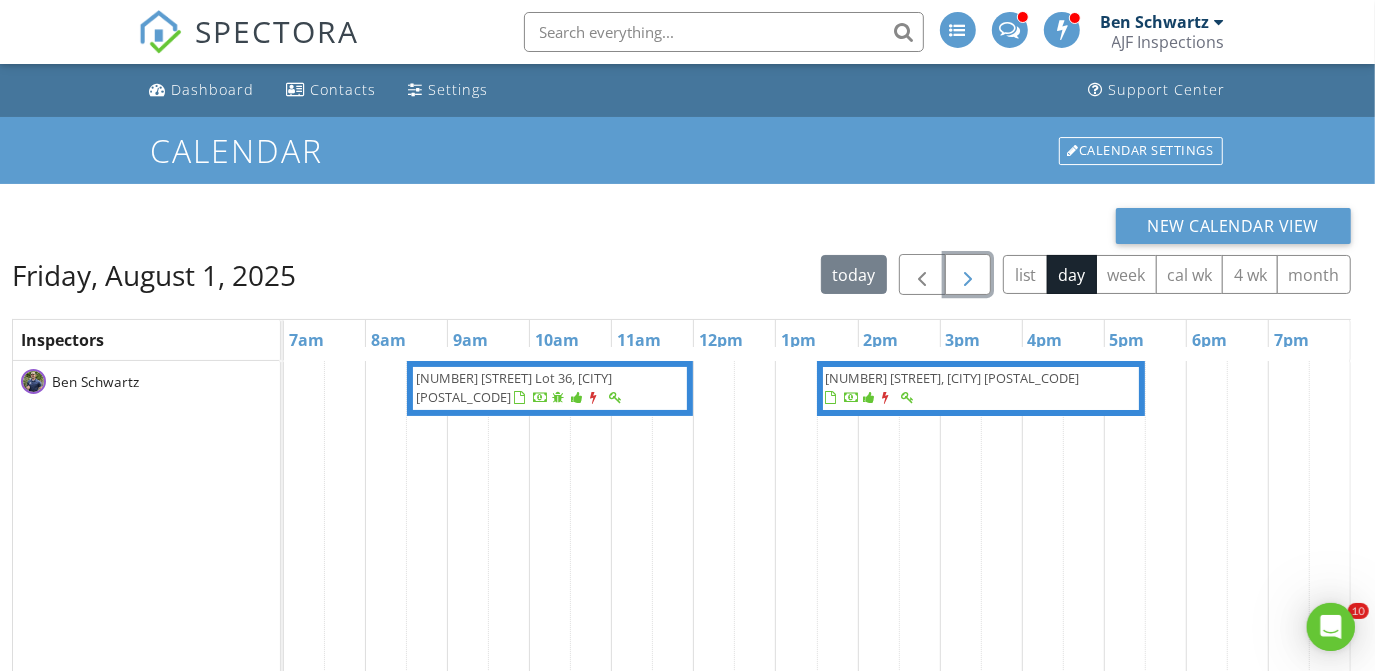 click at bounding box center [968, 275] 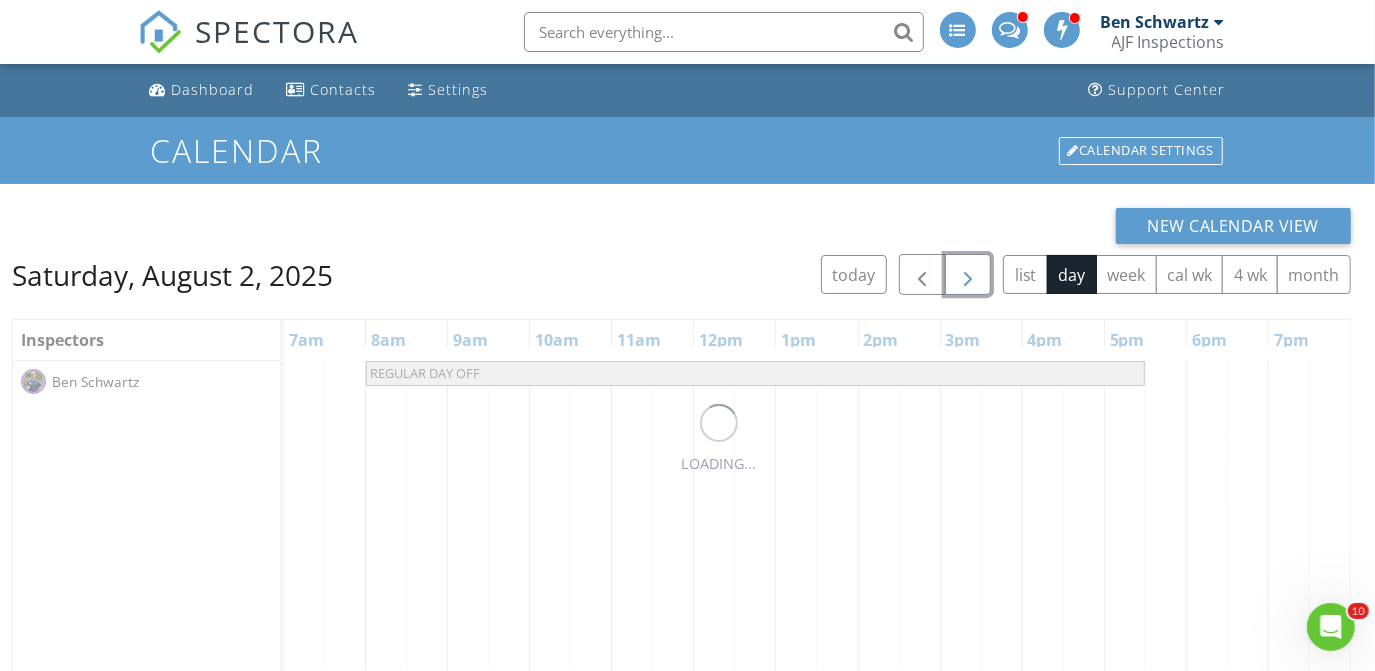 click at bounding box center (968, 275) 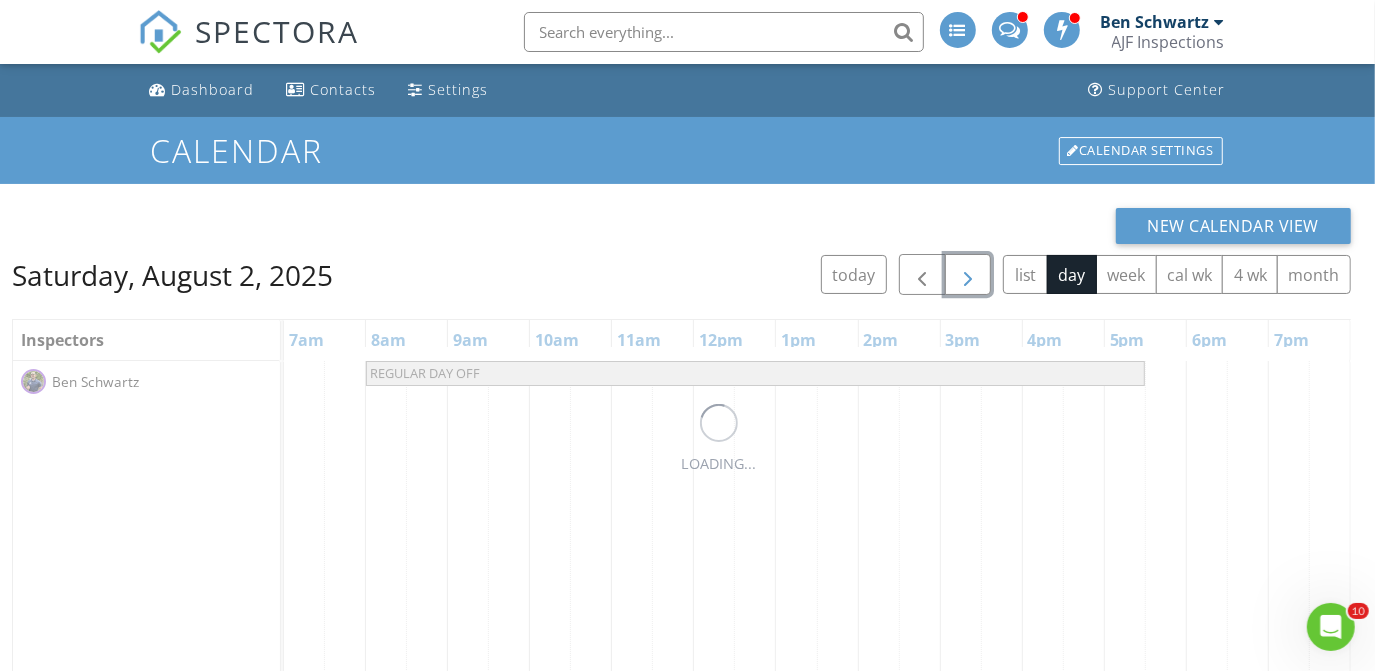 click at bounding box center (968, 275) 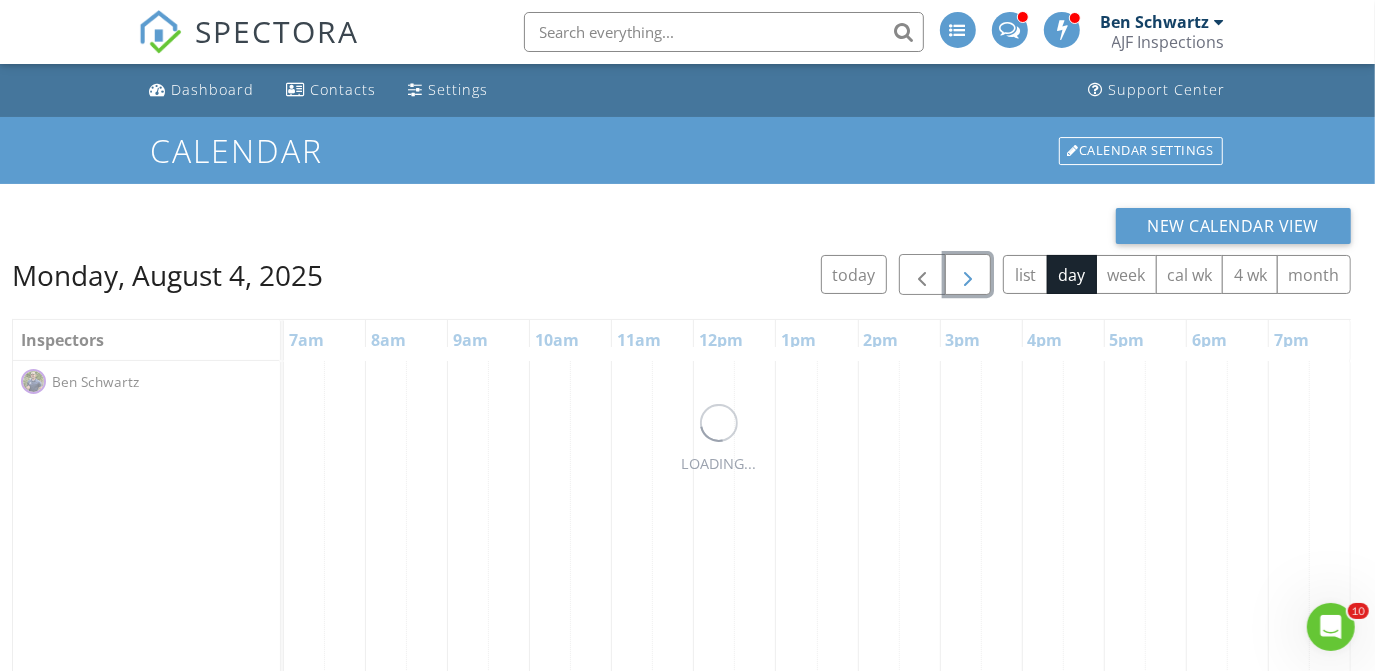 click at bounding box center (968, 275) 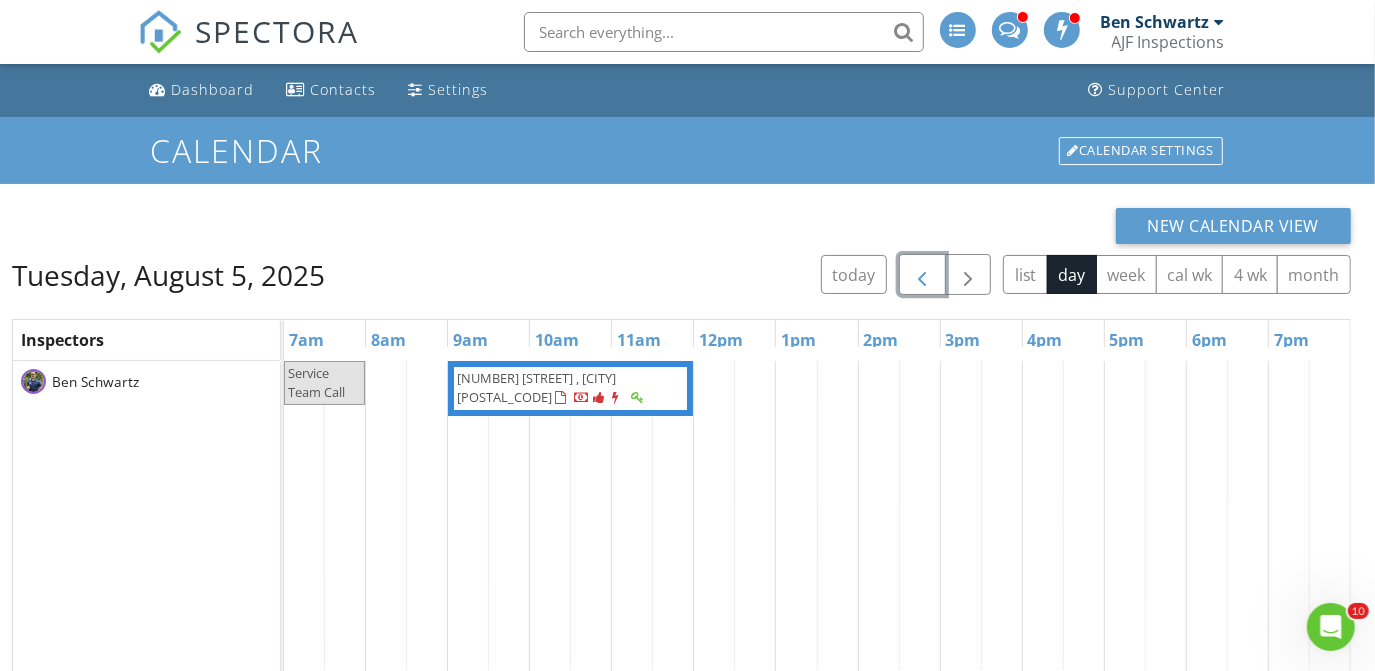 click at bounding box center (922, 275) 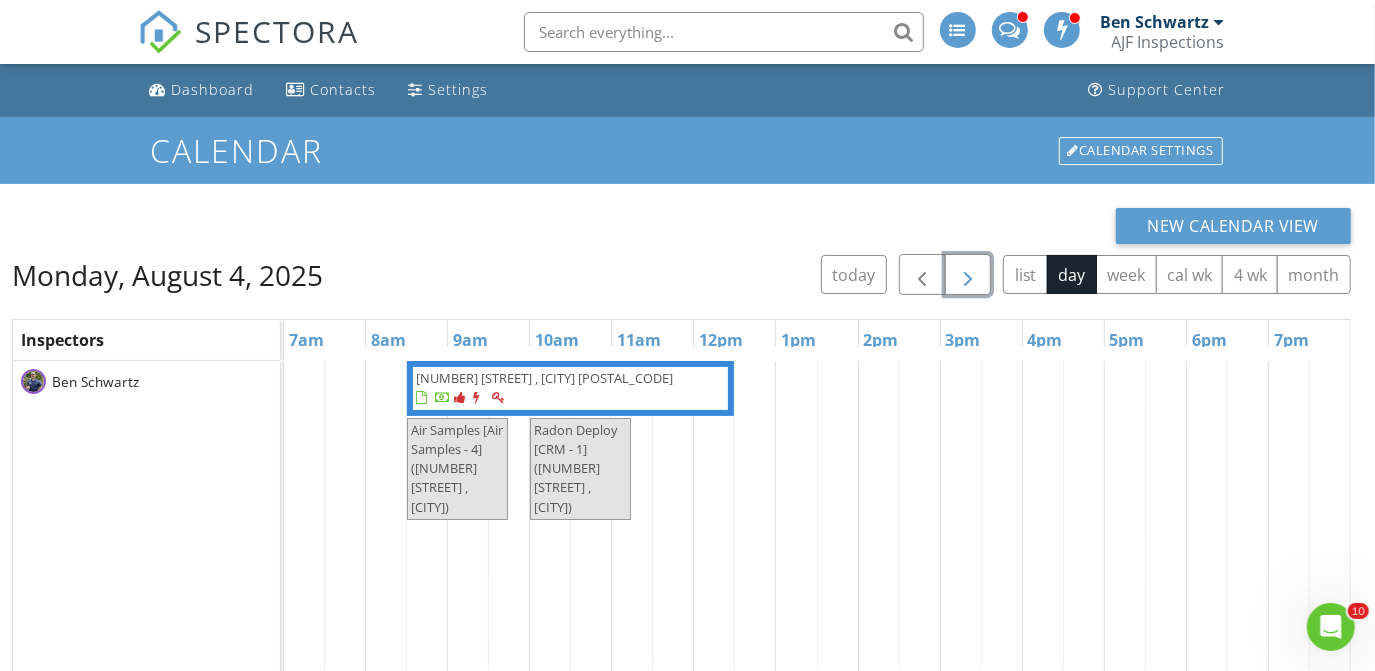 click at bounding box center (968, 275) 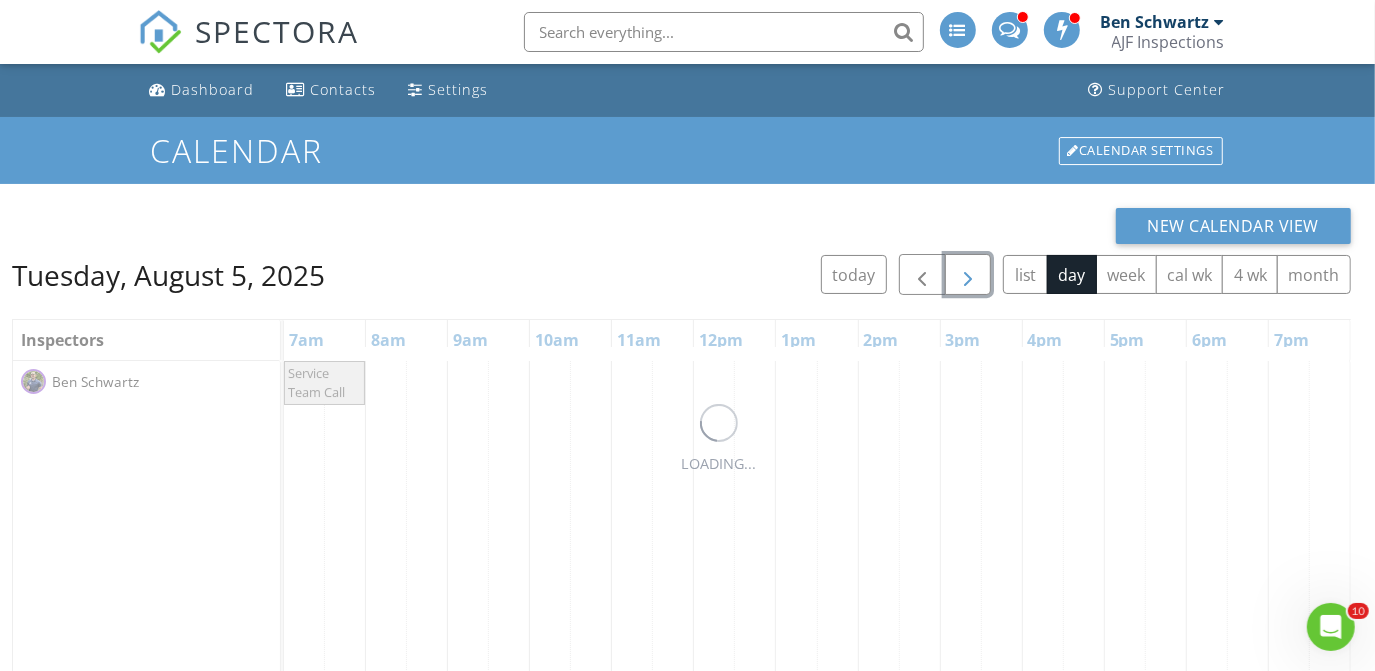 click at bounding box center (968, 275) 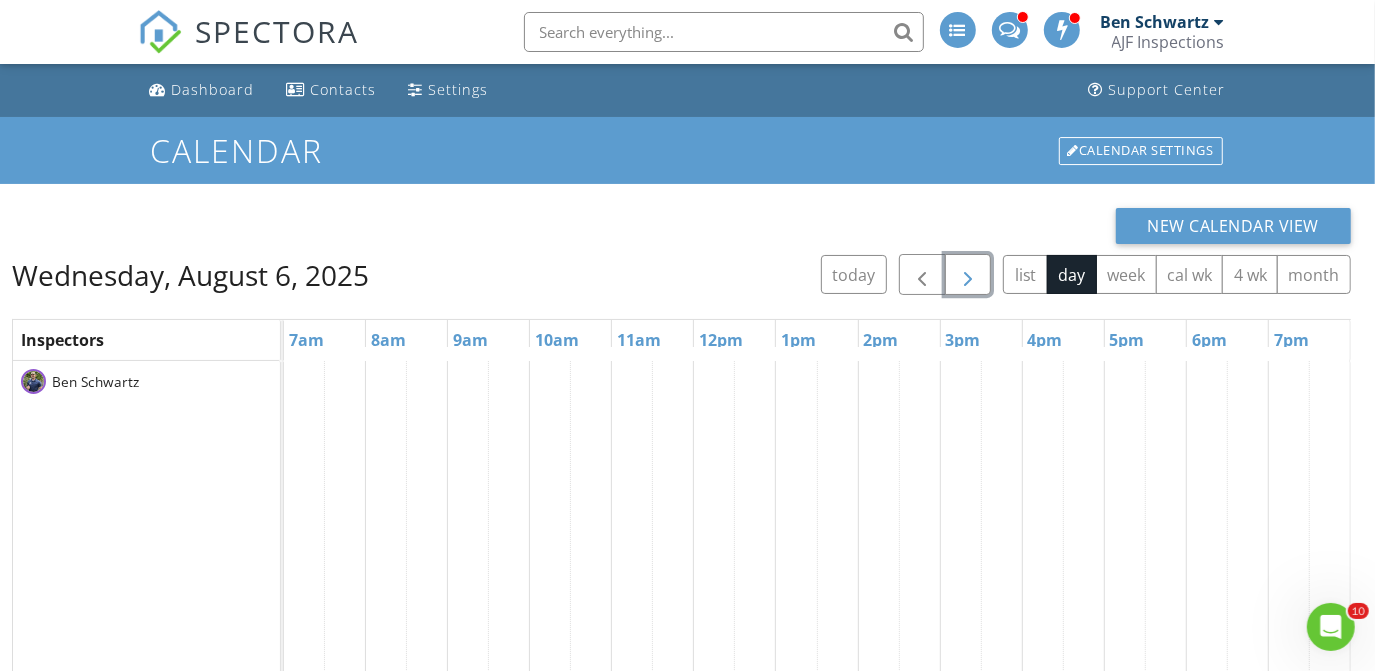 click at bounding box center [968, 275] 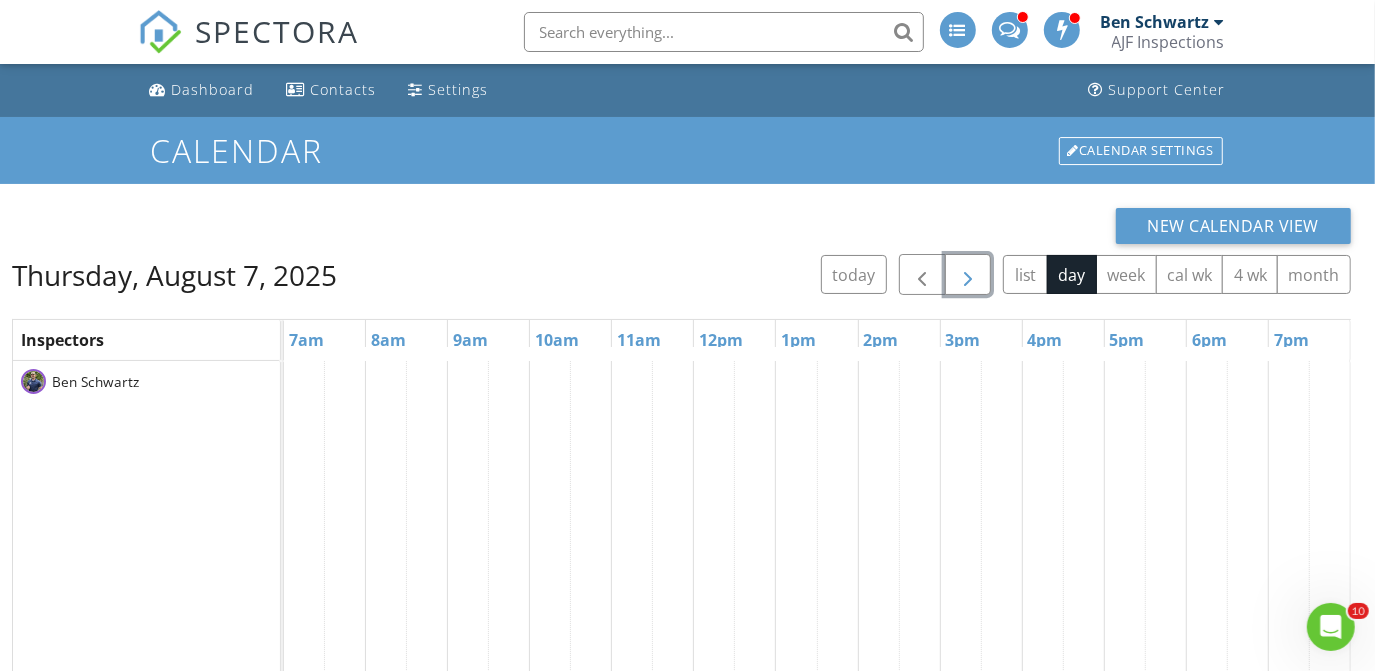 click at bounding box center [968, 275] 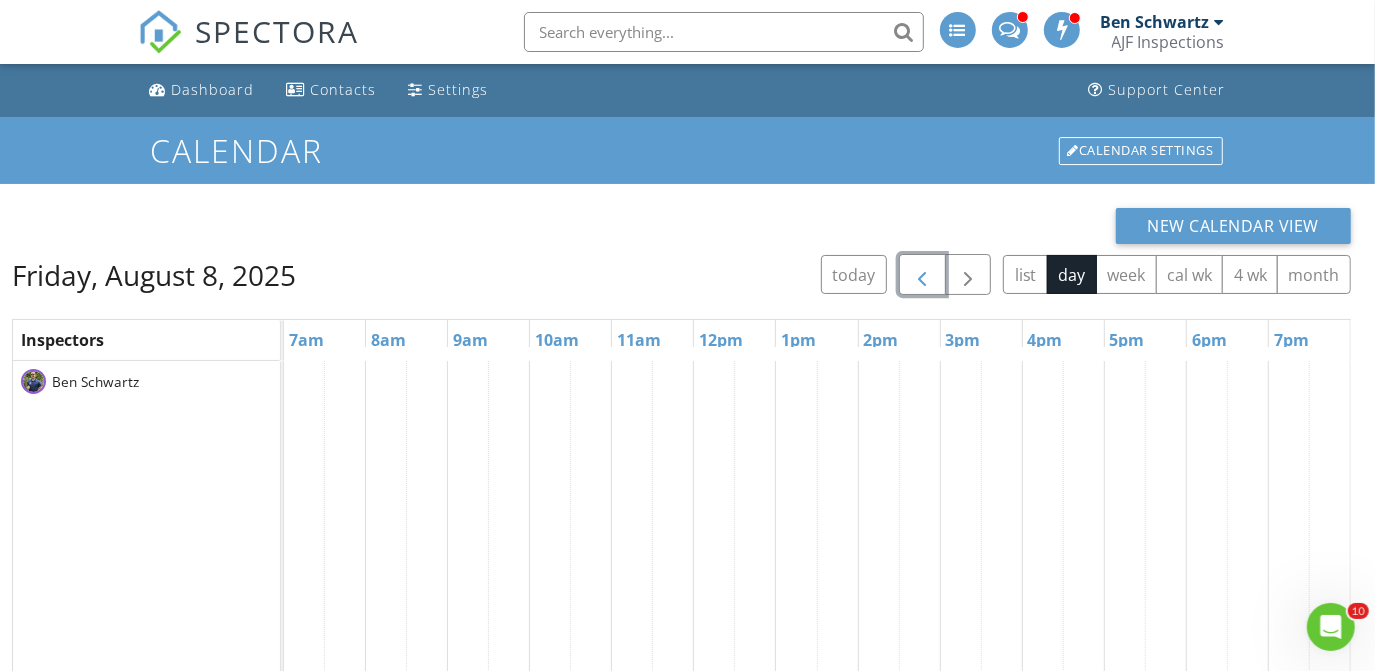 click at bounding box center [922, 275] 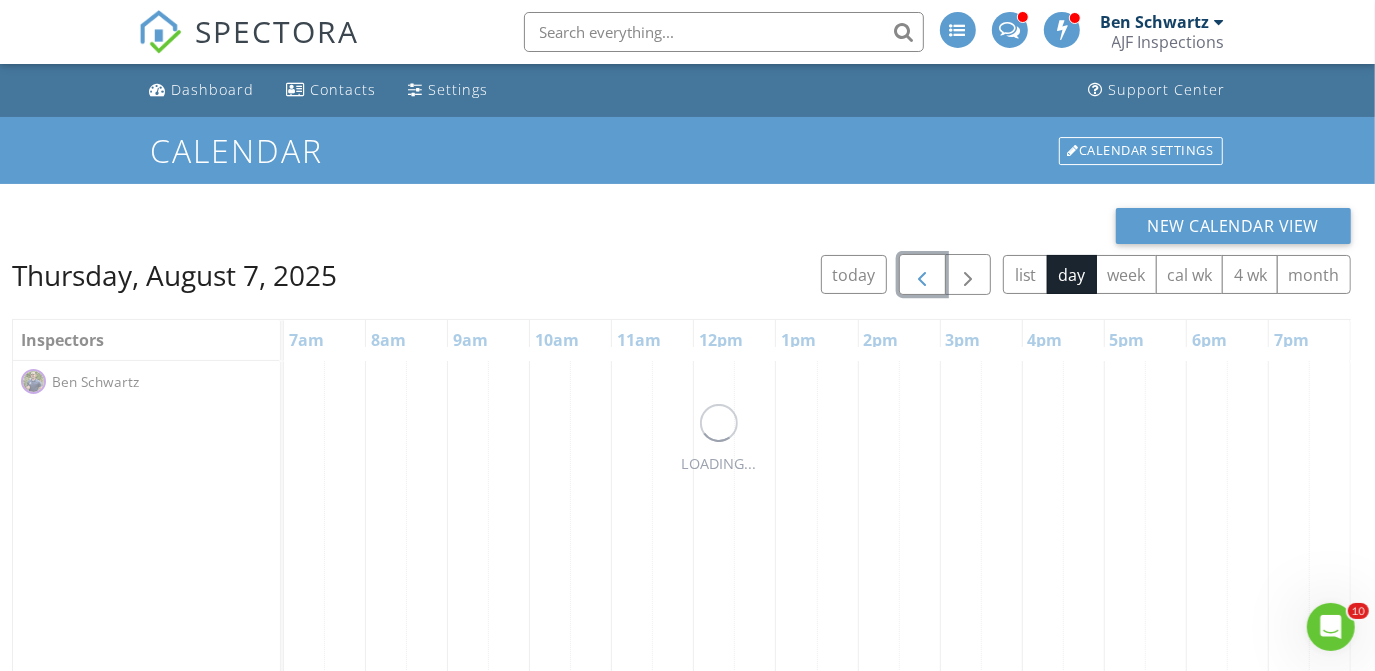 click at bounding box center (922, 275) 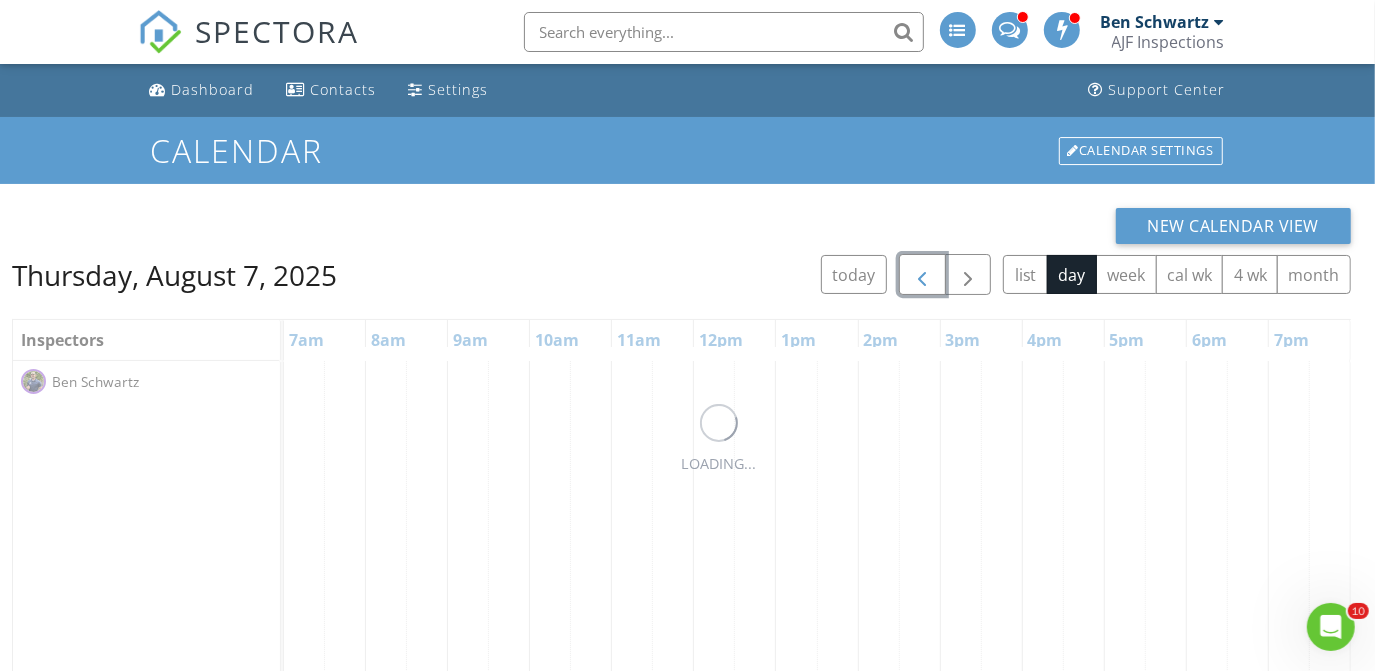 click at bounding box center [922, 275] 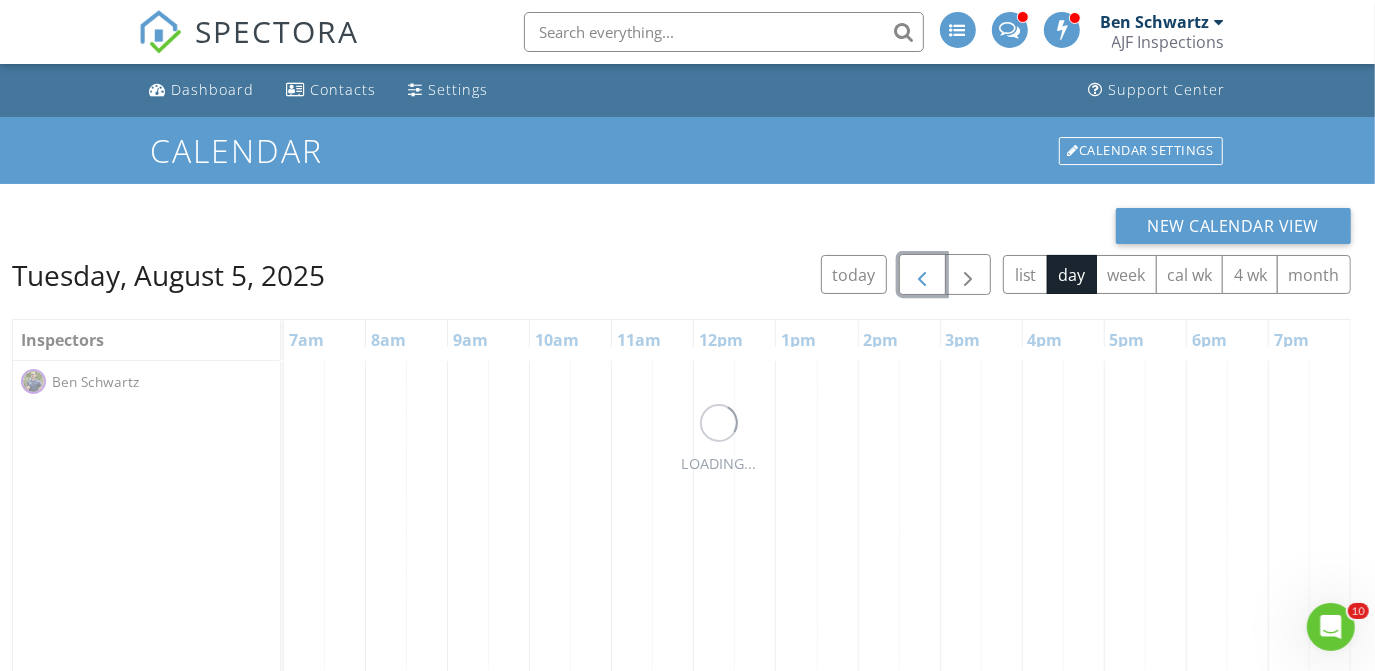 click at bounding box center [922, 275] 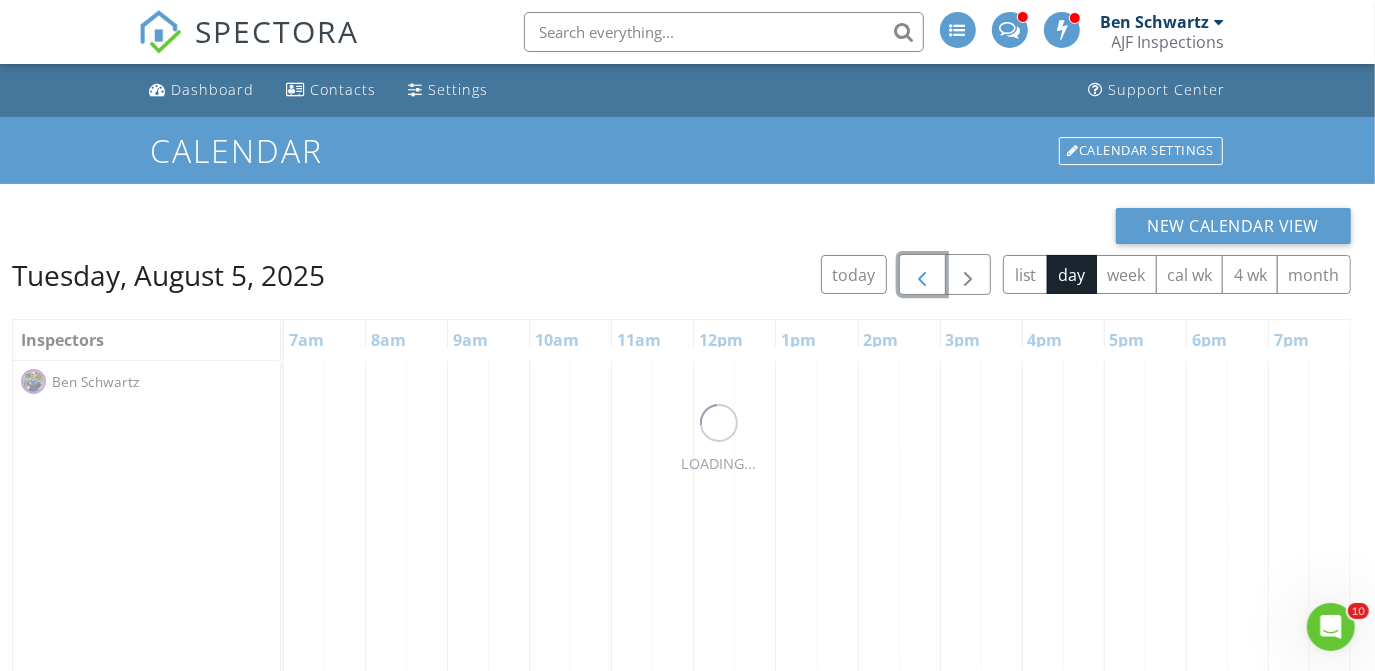 click at bounding box center (922, 275) 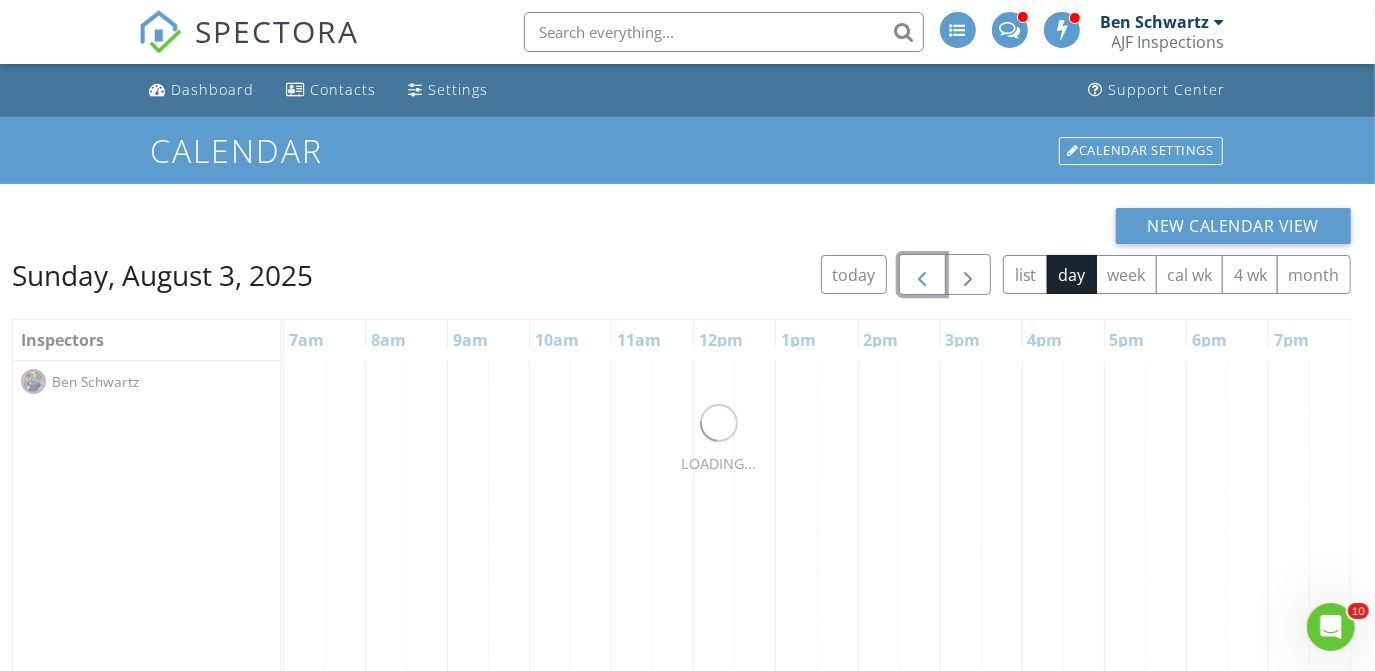 click at bounding box center (922, 275) 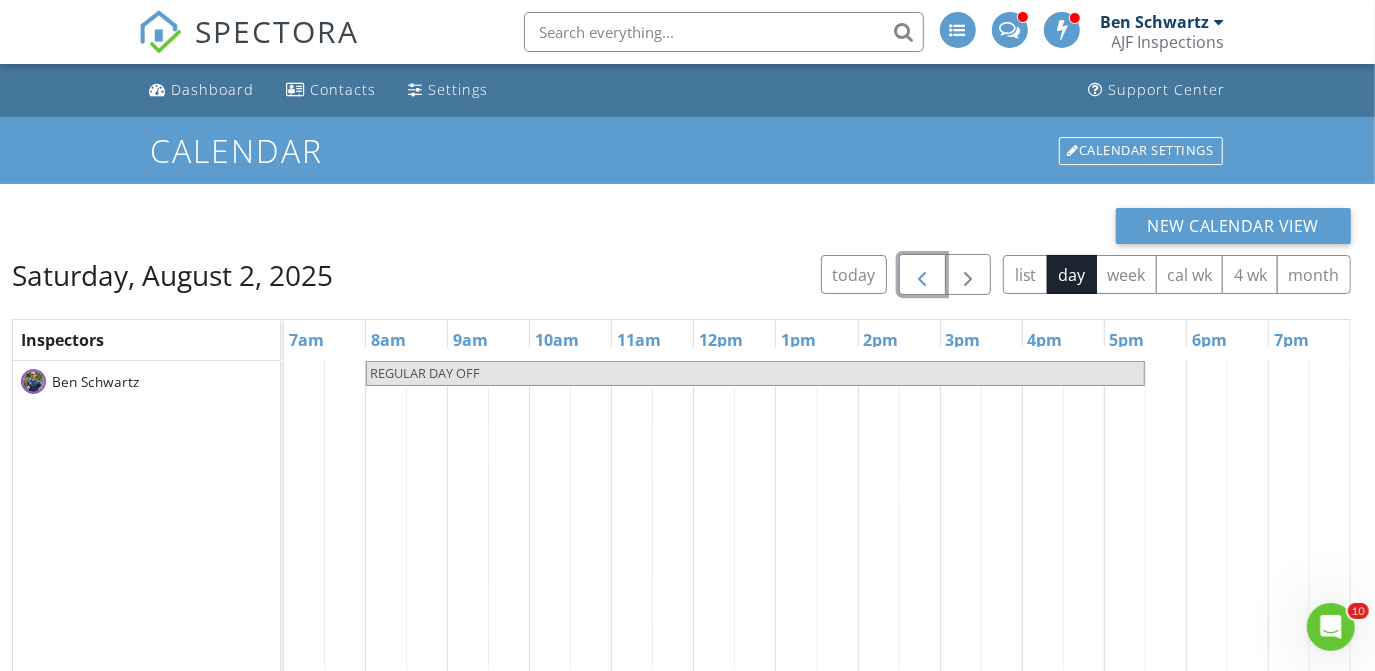 click at bounding box center [922, 275] 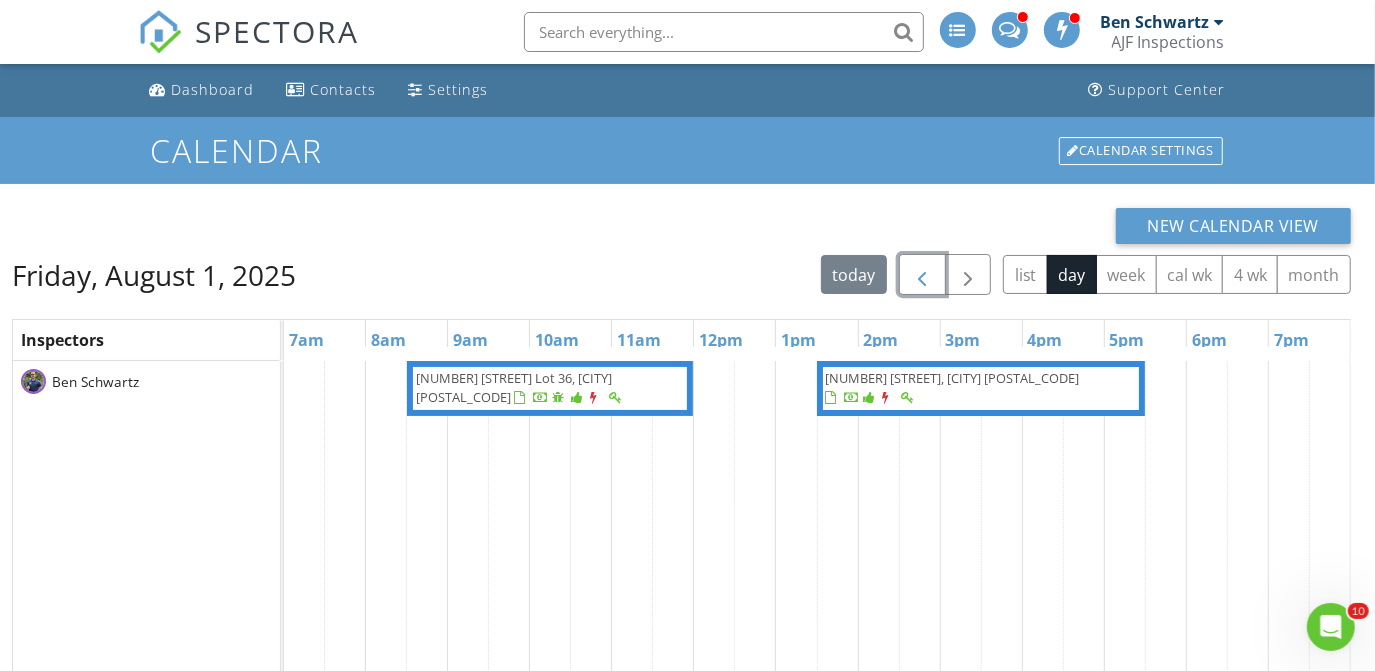 click at bounding box center (569, 398) 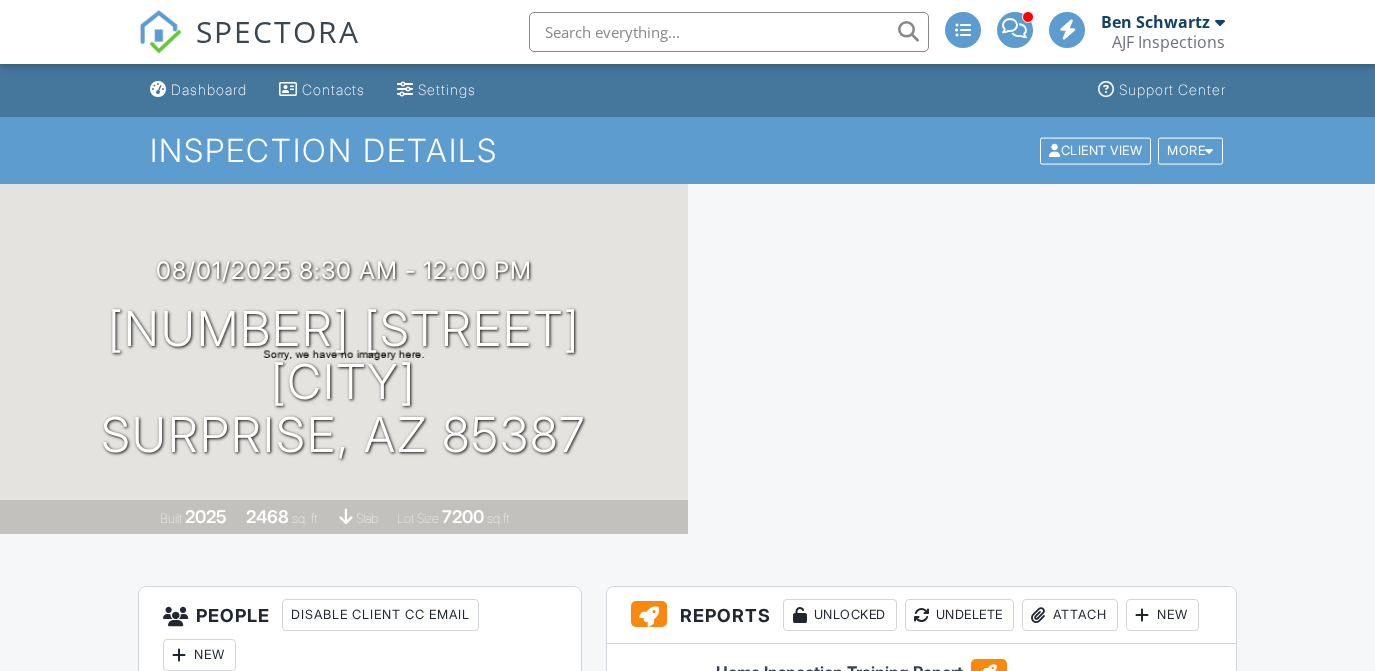 scroll, scrollTop: 0, scrollLeft: 0, axis: both 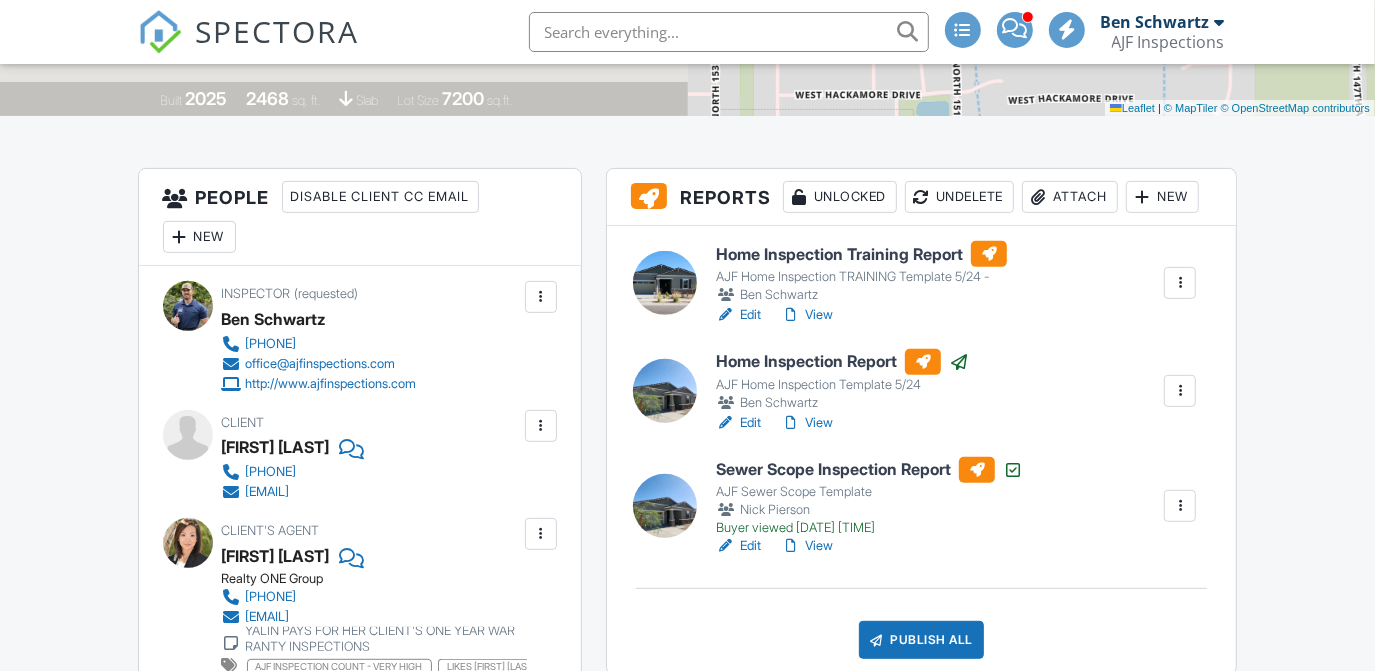 click on "Attach" at bounding box center (1070, 197) 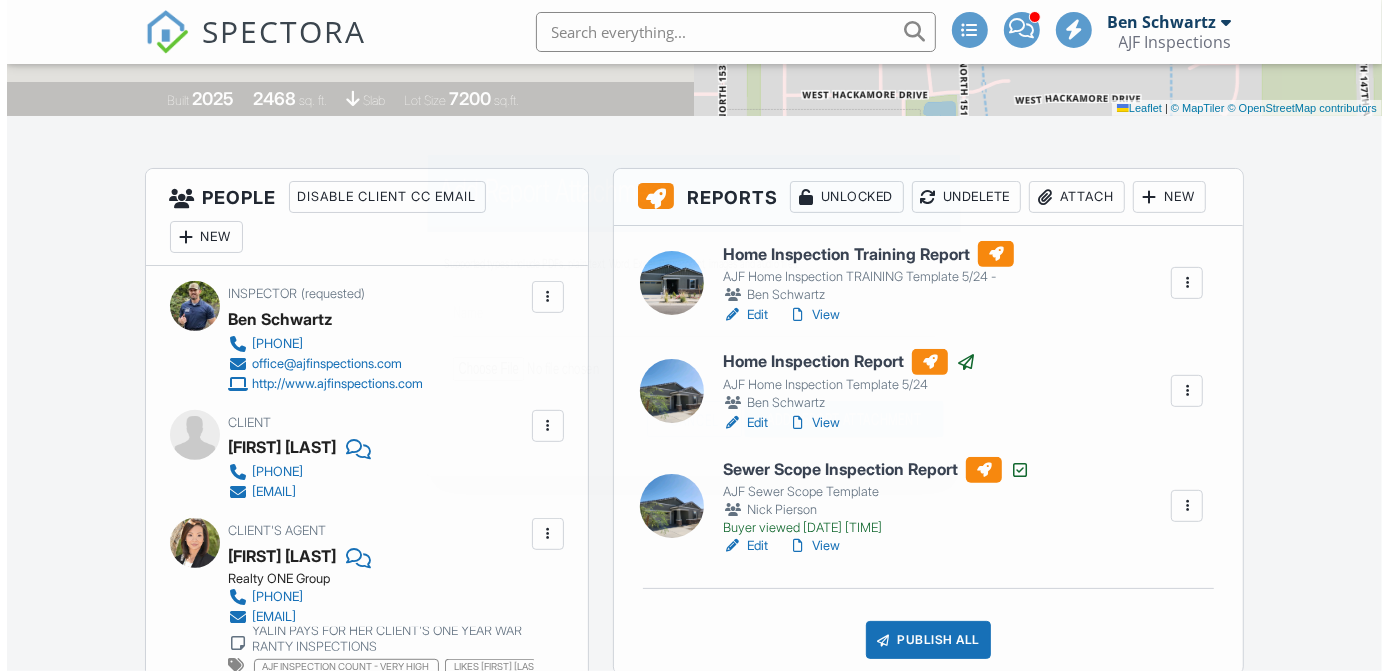 scroll, scrollTop: 418, scrollLeft: 0, axis: vertical 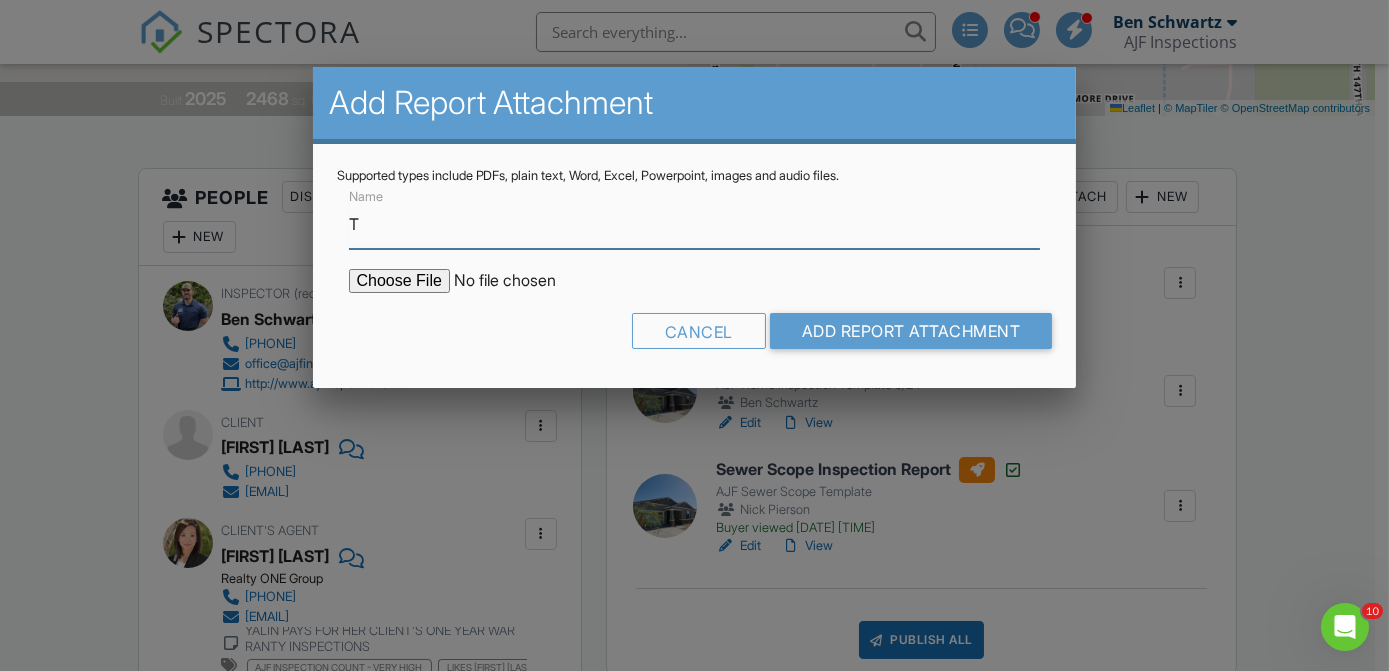 type on "Termite Report" 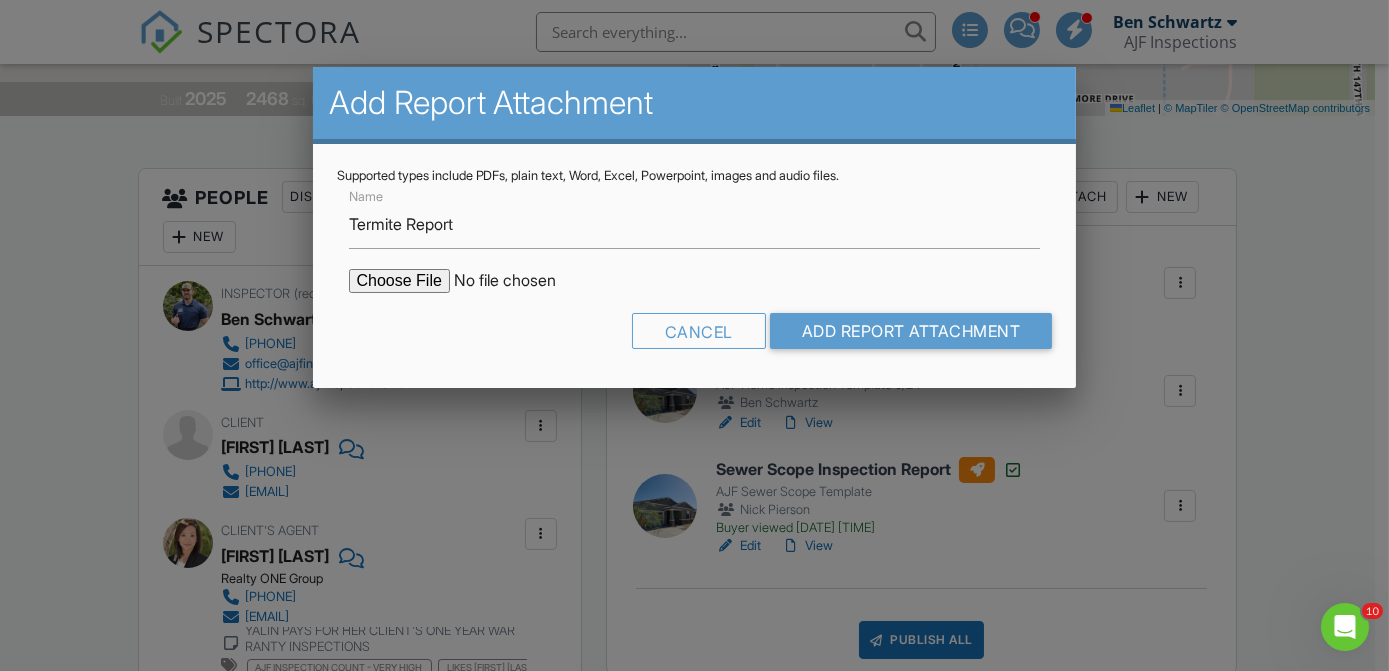 click at bounding box center [519, 281] 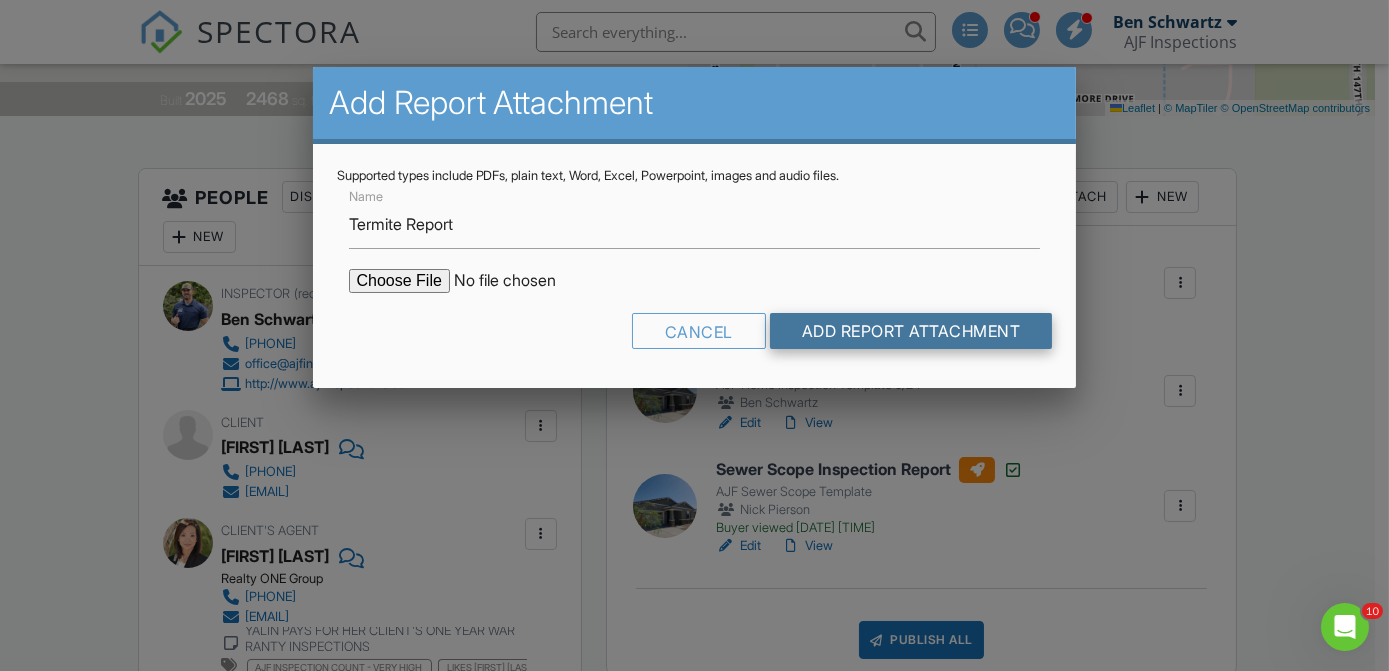 click on "Add Report Attachment" at bounding box center (911, 331) 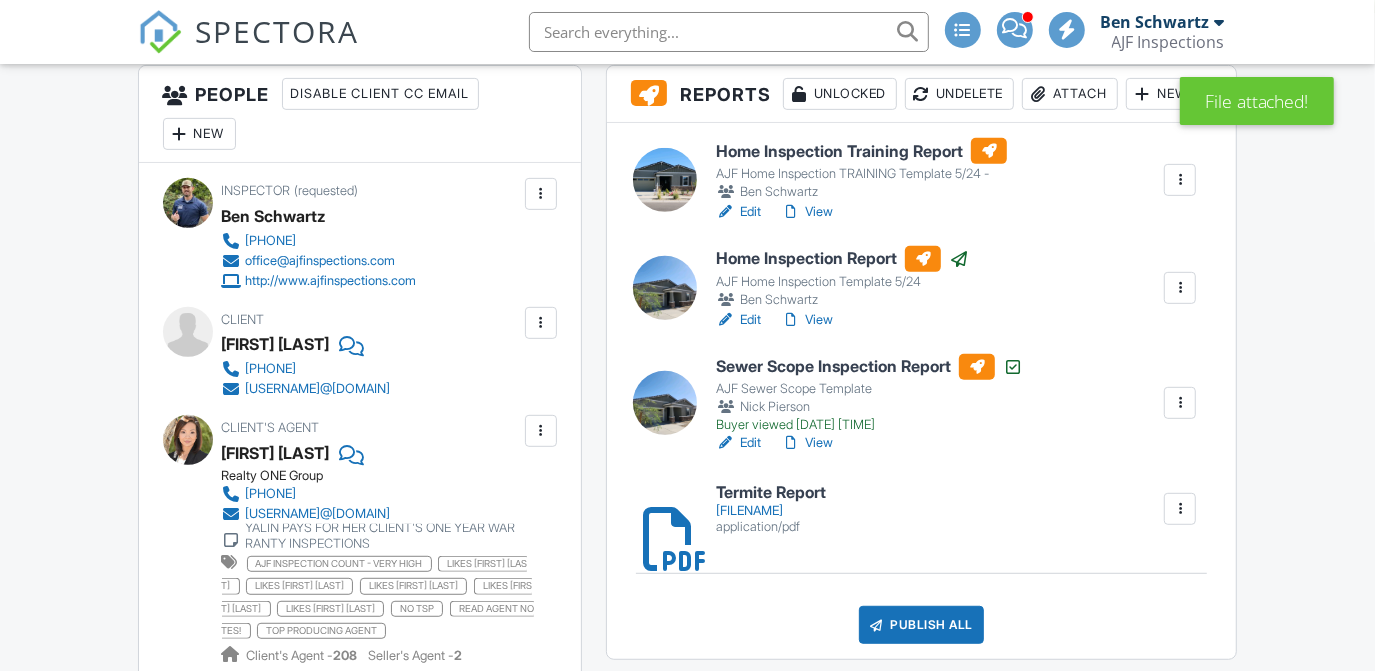 scroll, scrollTop: 521, scrollLeft: 0, axis: vertical 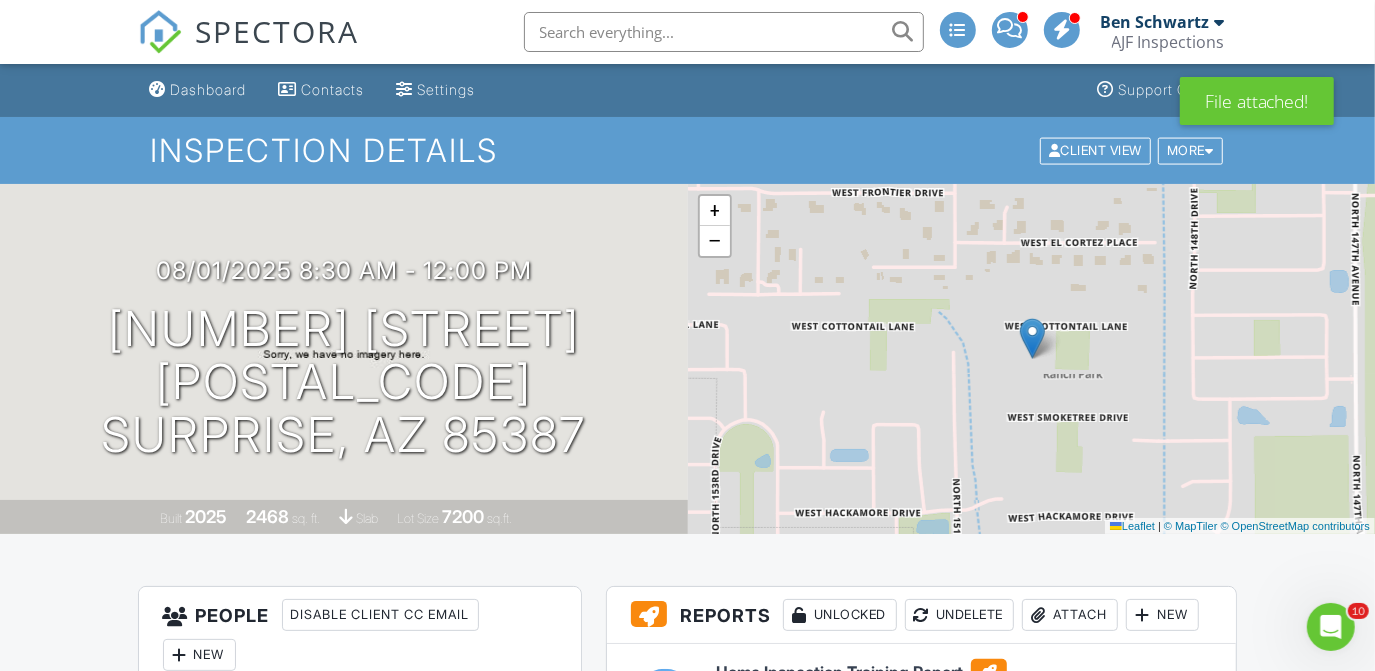click on "AJF Inspections" at bounding box center (1168, 42) 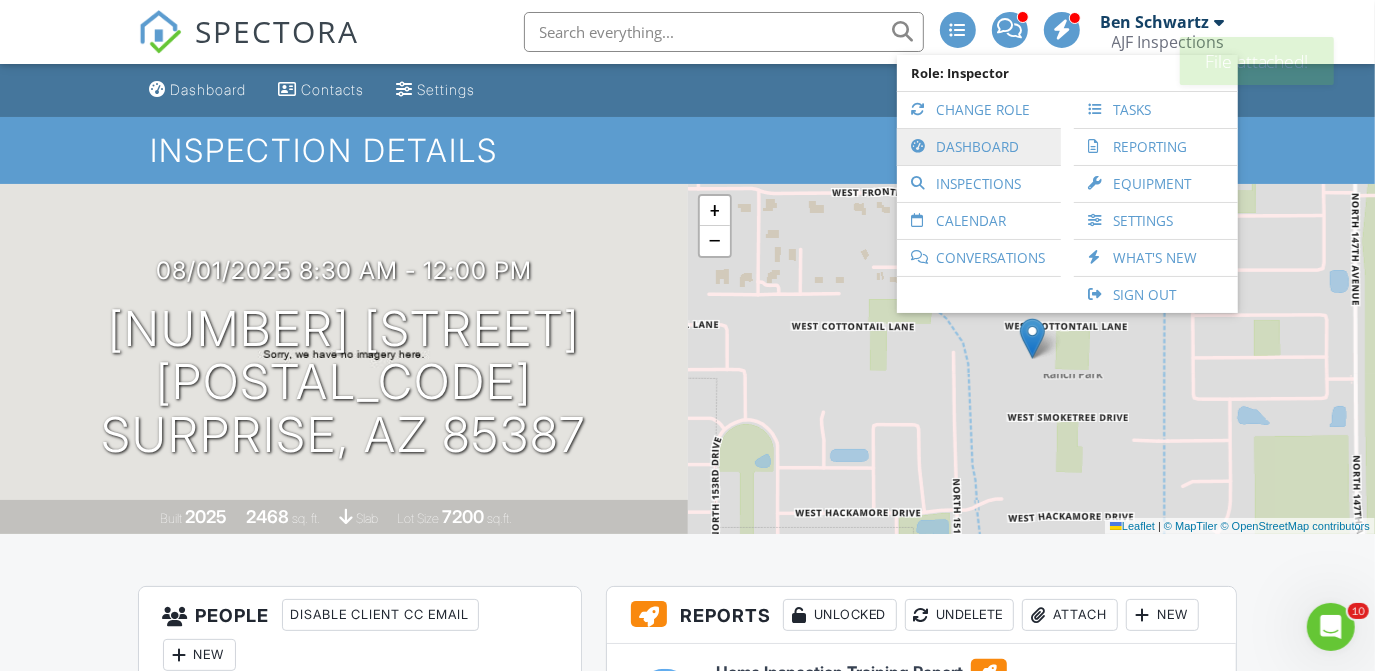 click on "Dashboard" at bounding box center [979, 147] 